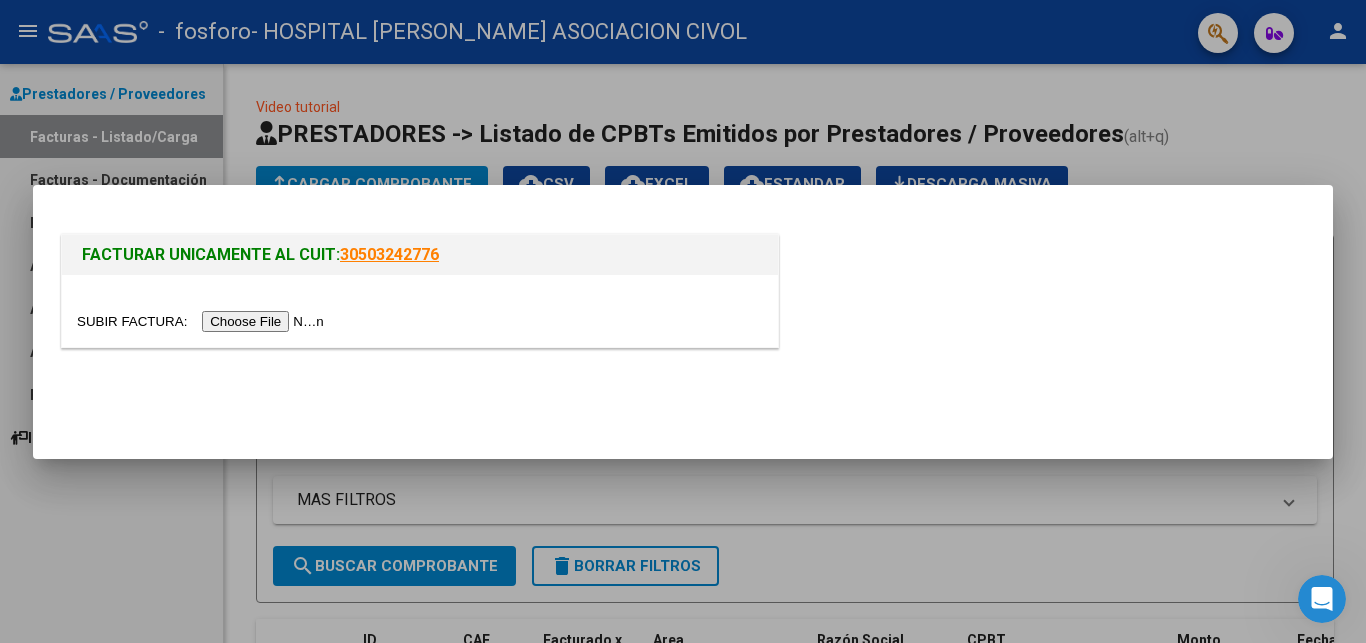 scroll, scrollTop: 0, scrollLeft: 0, axis: both 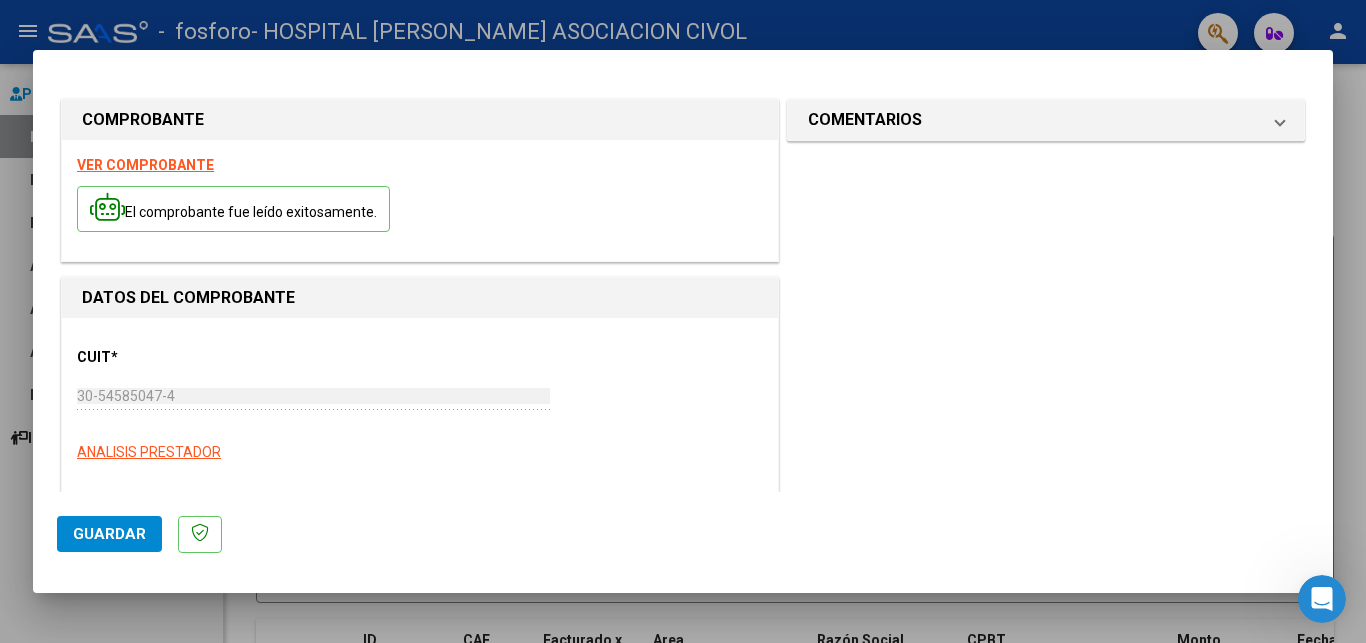 click on "Guardar" 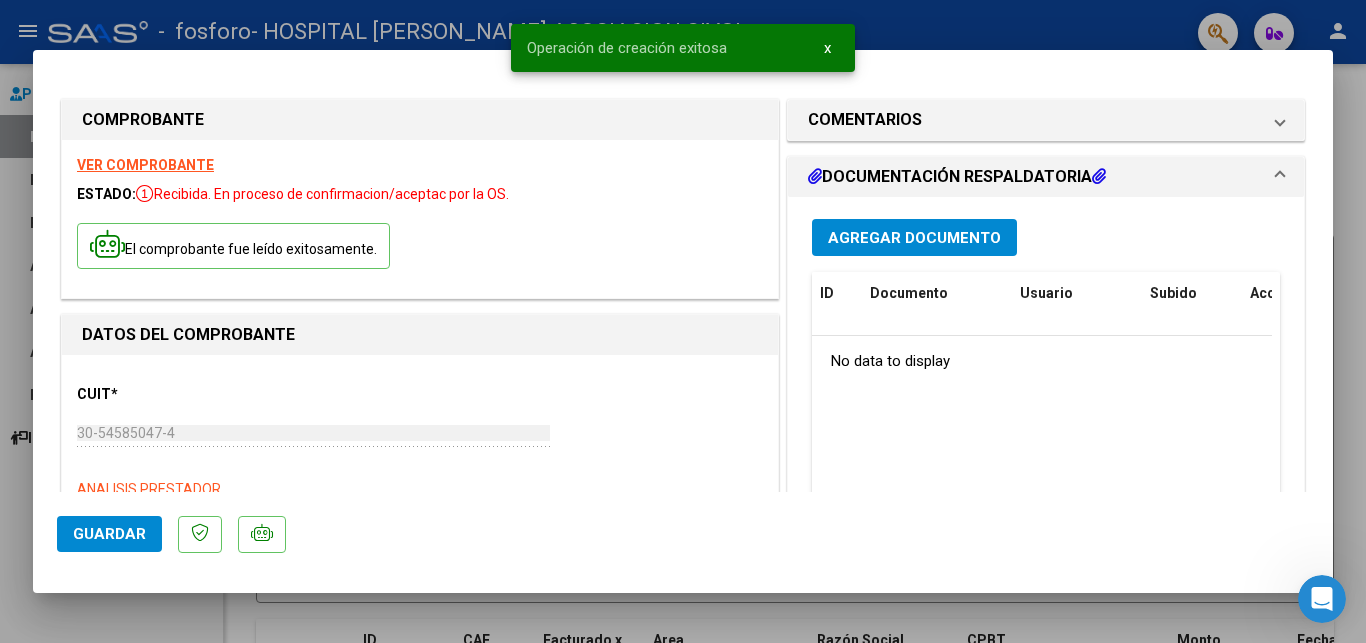 click on "VER COMPROBANTE" at bounding box center [145, 165] 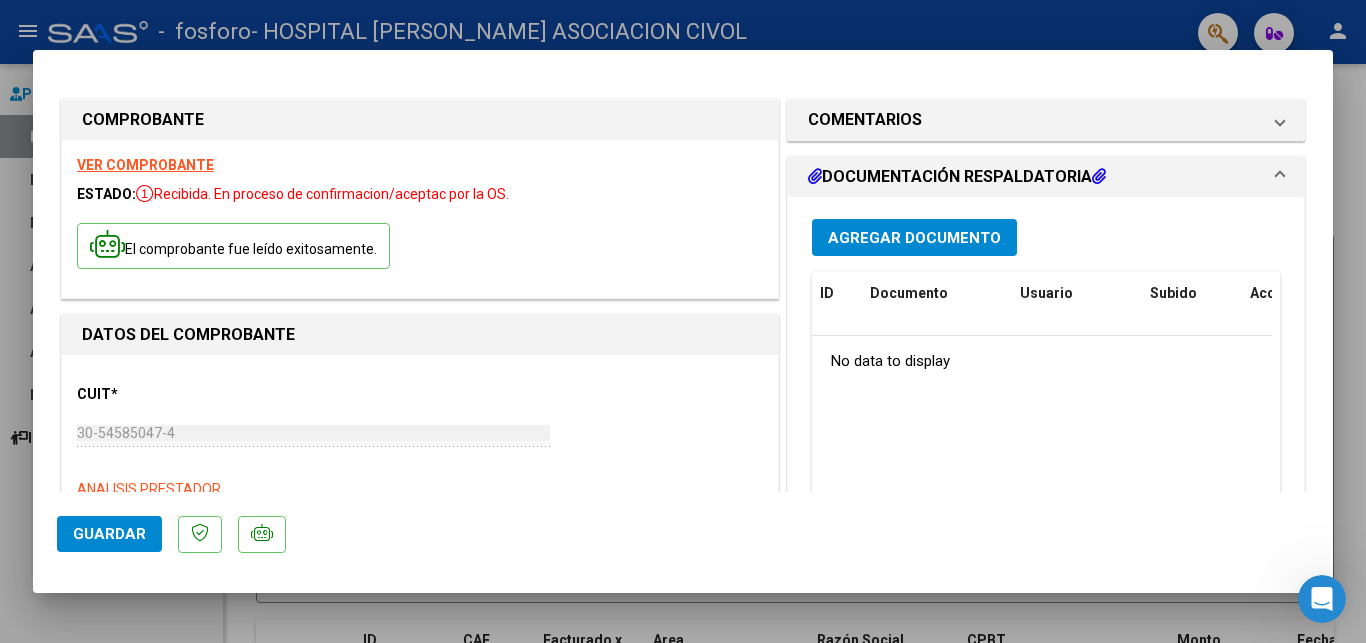 click at bounding box center (683, 321) 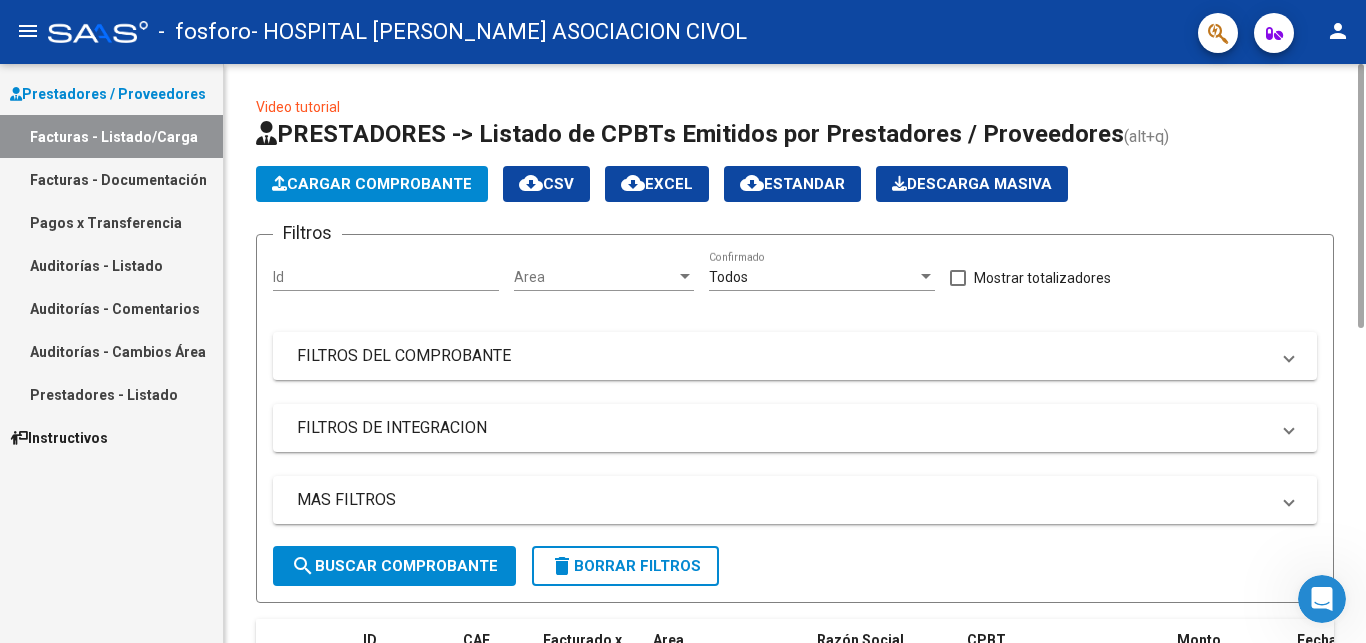 click on "Cargar Comprobante" 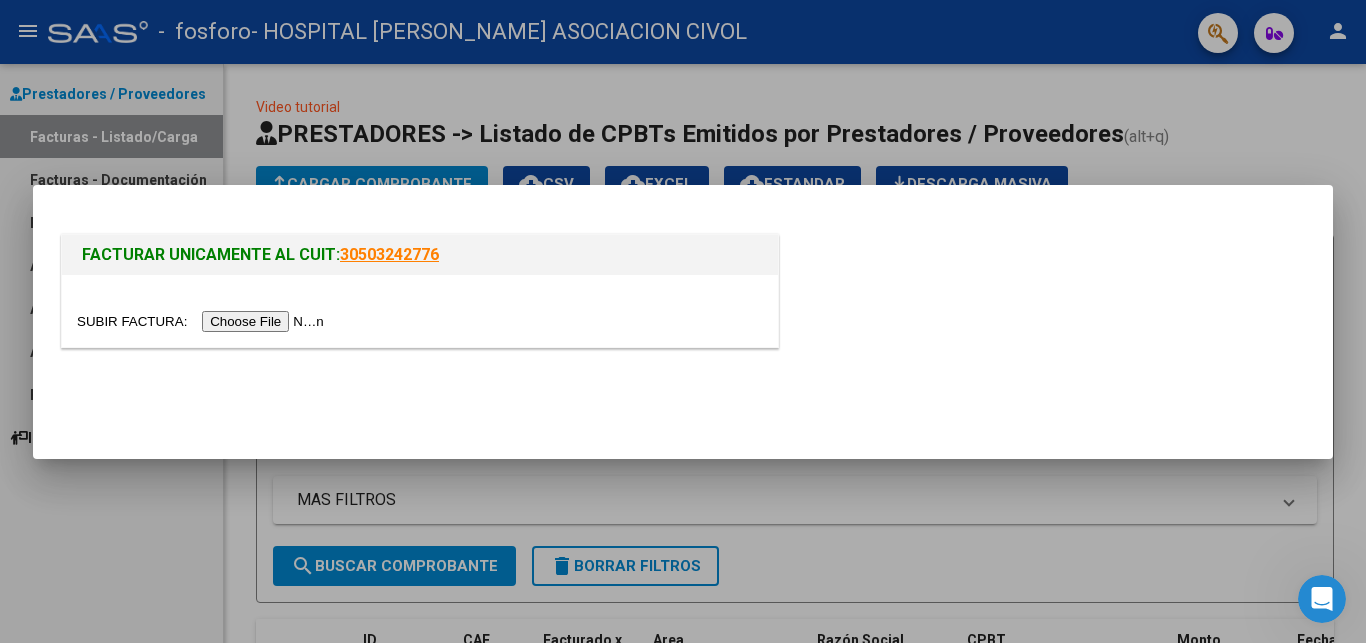 click at bounding box center [203, 321] 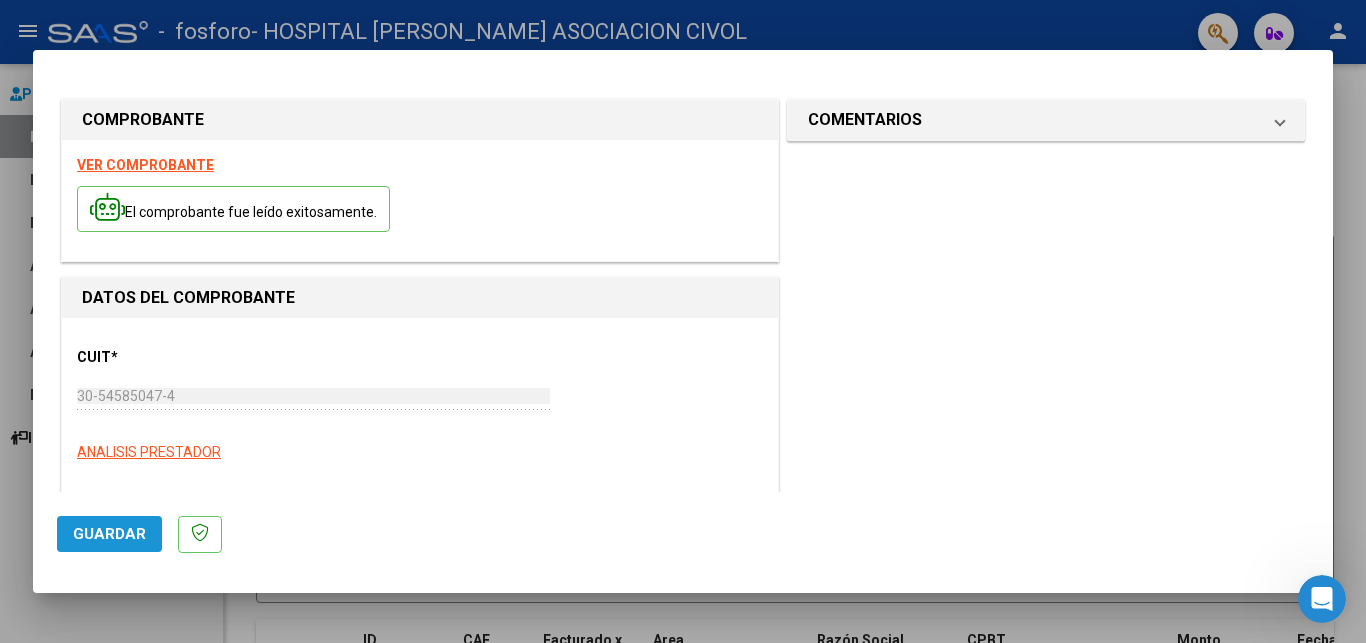 click on "Guardar" 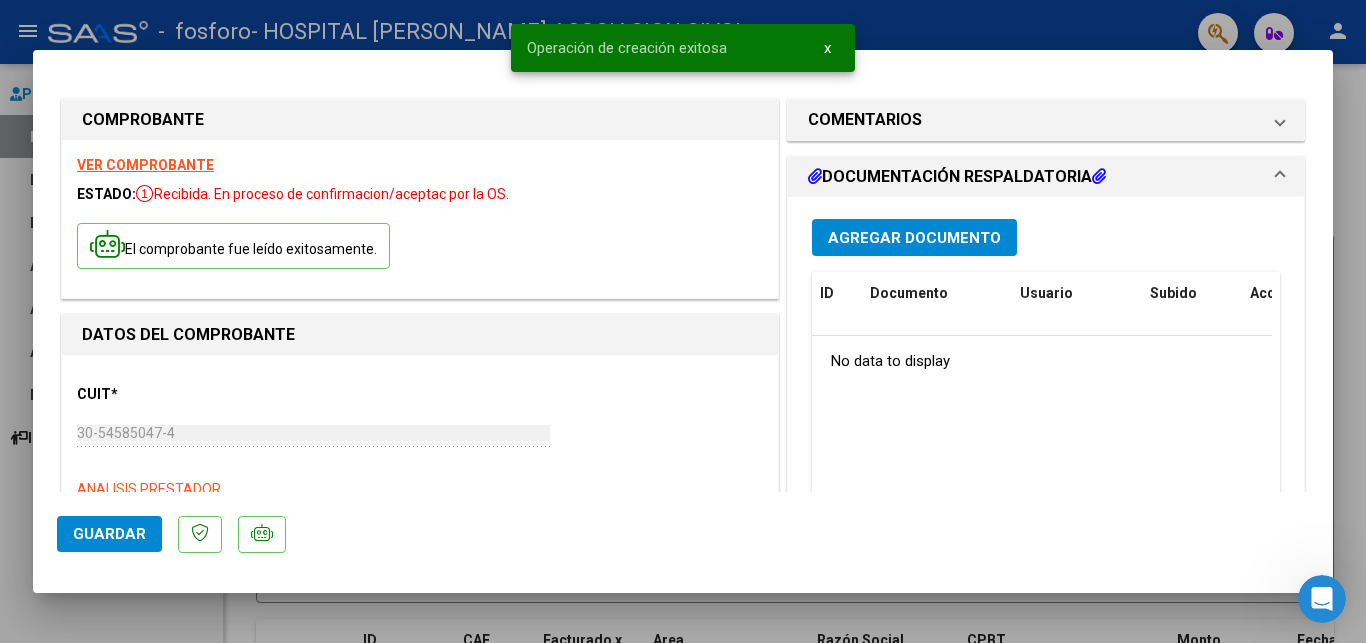 click 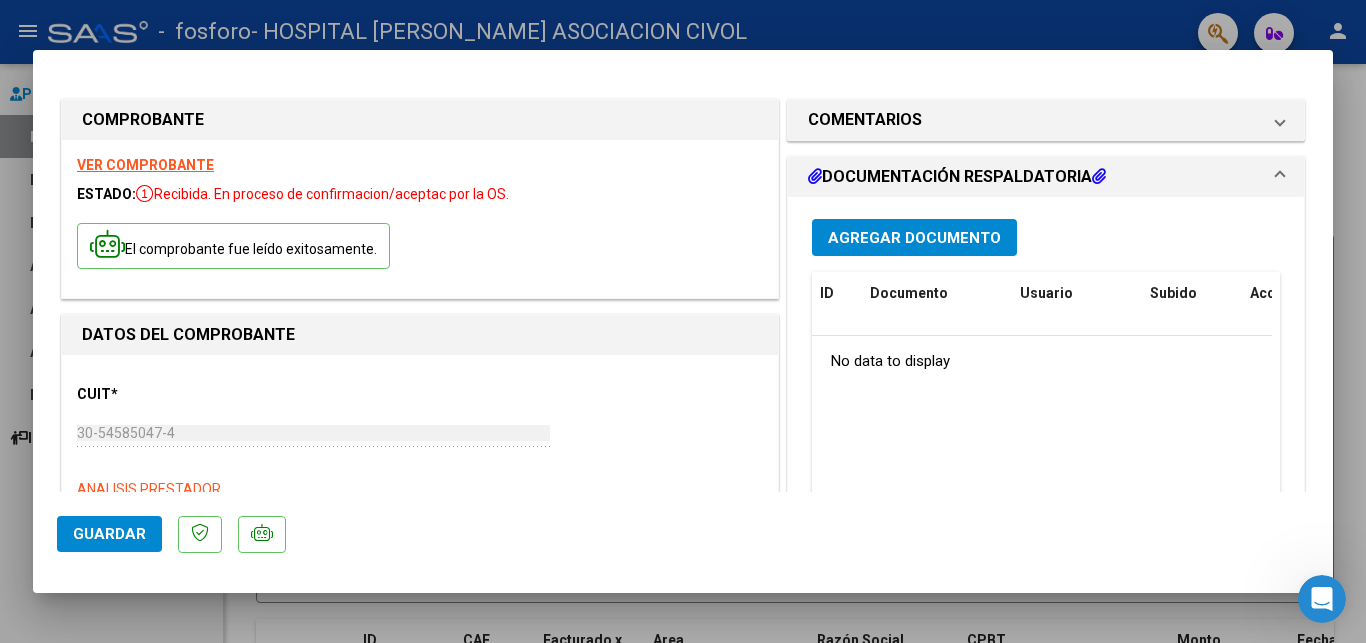 click at bounding box center [683, 321] 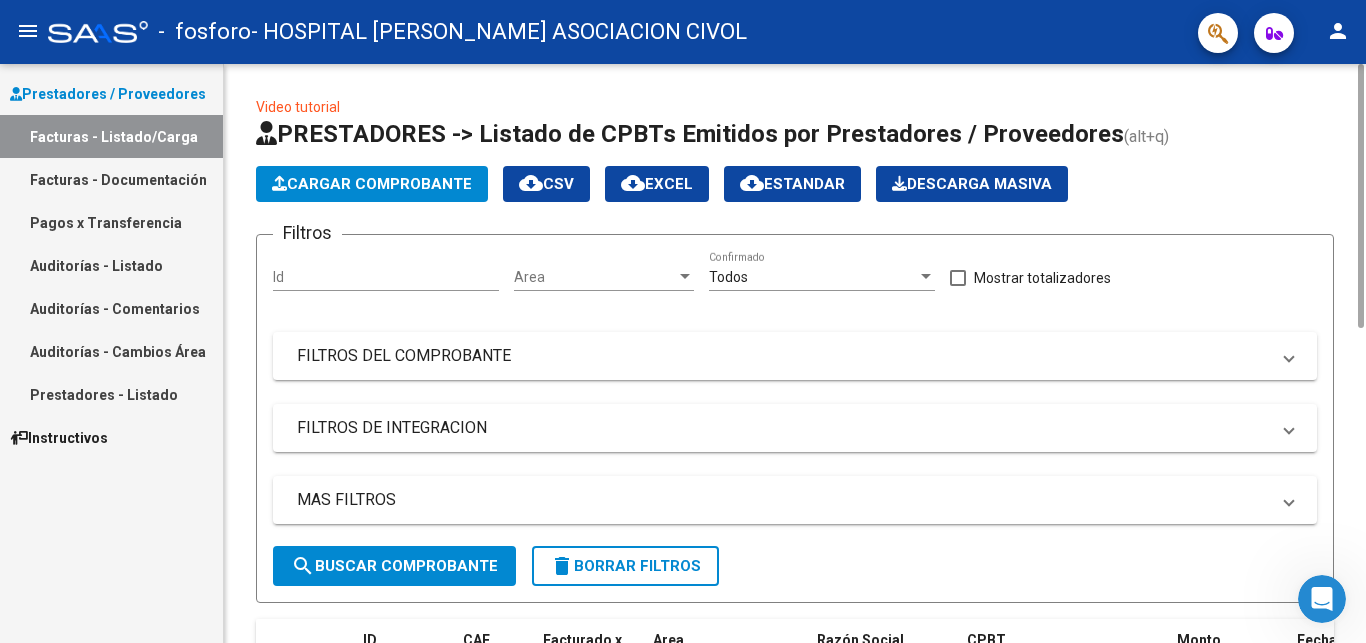 click on "Cargar Comprobante" 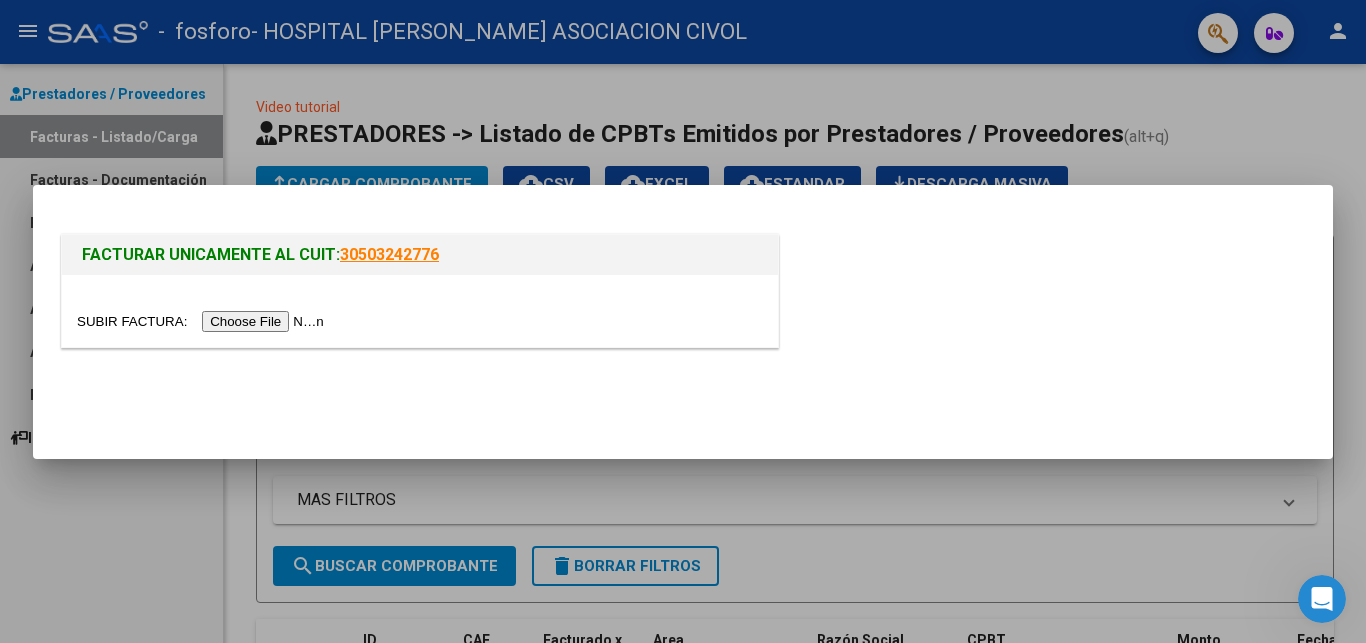 click at bounding box center [203, 321] 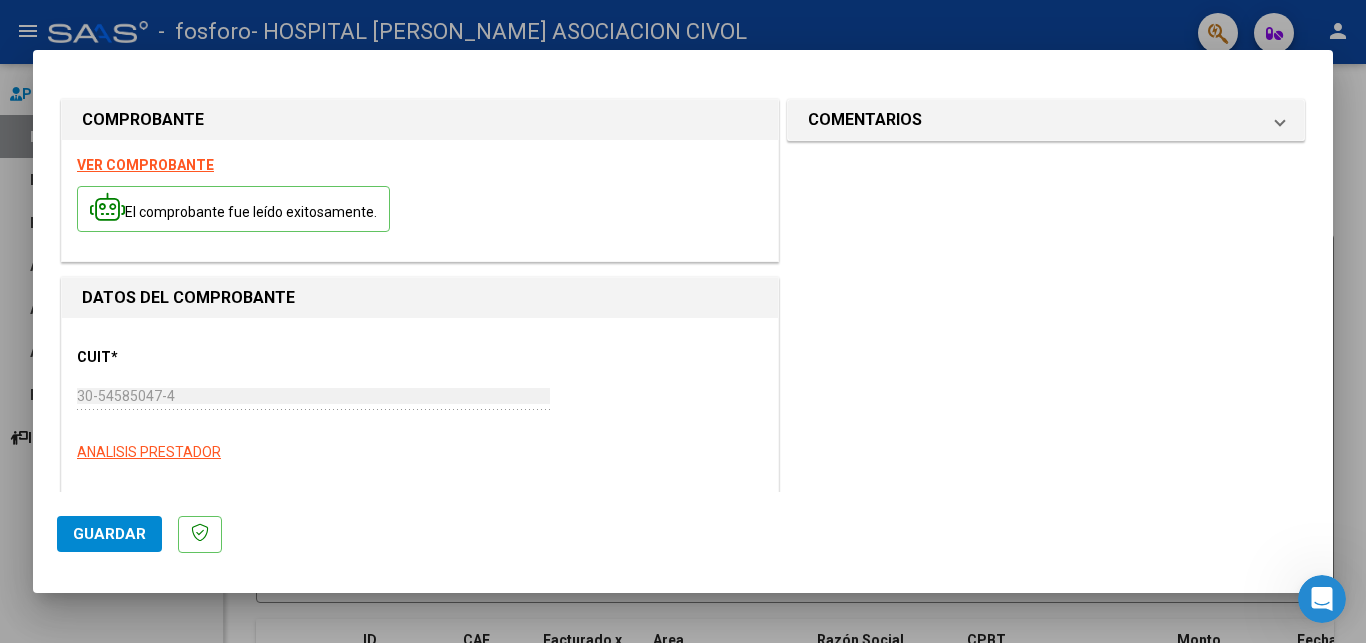 click on "Guardar" 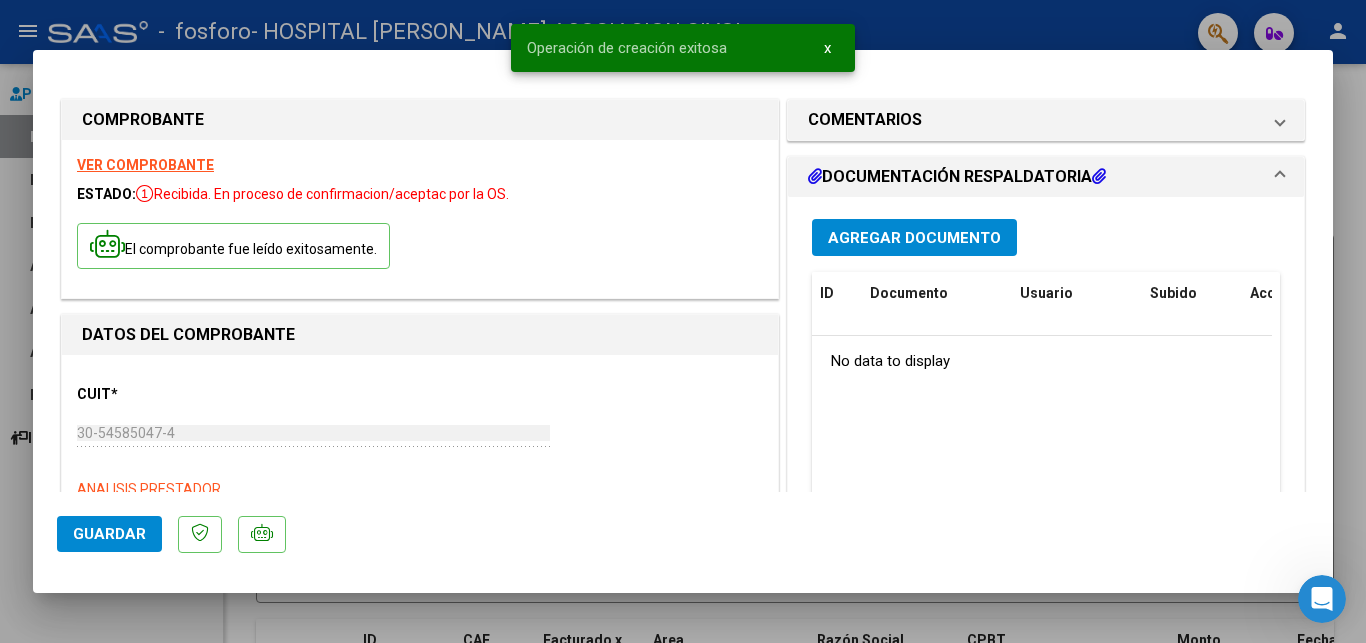 click at bounding box center [683, 321] 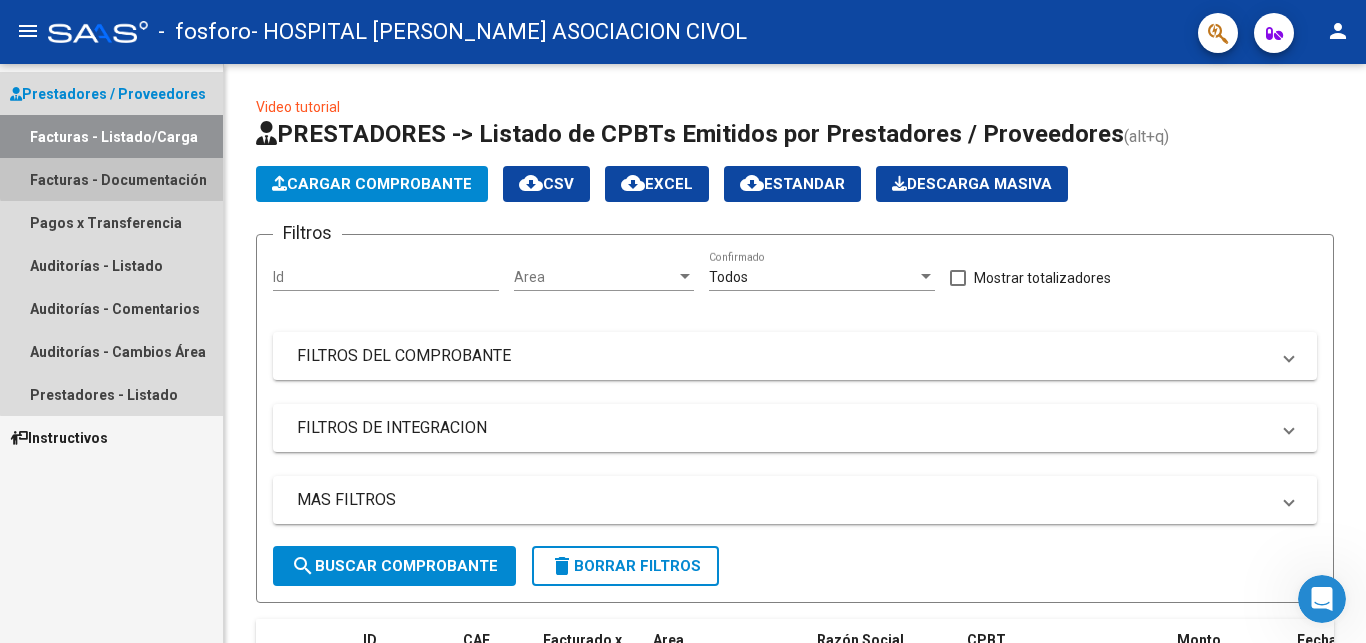 click on "Facturas - Documentación" at bounding box center (111, 179) 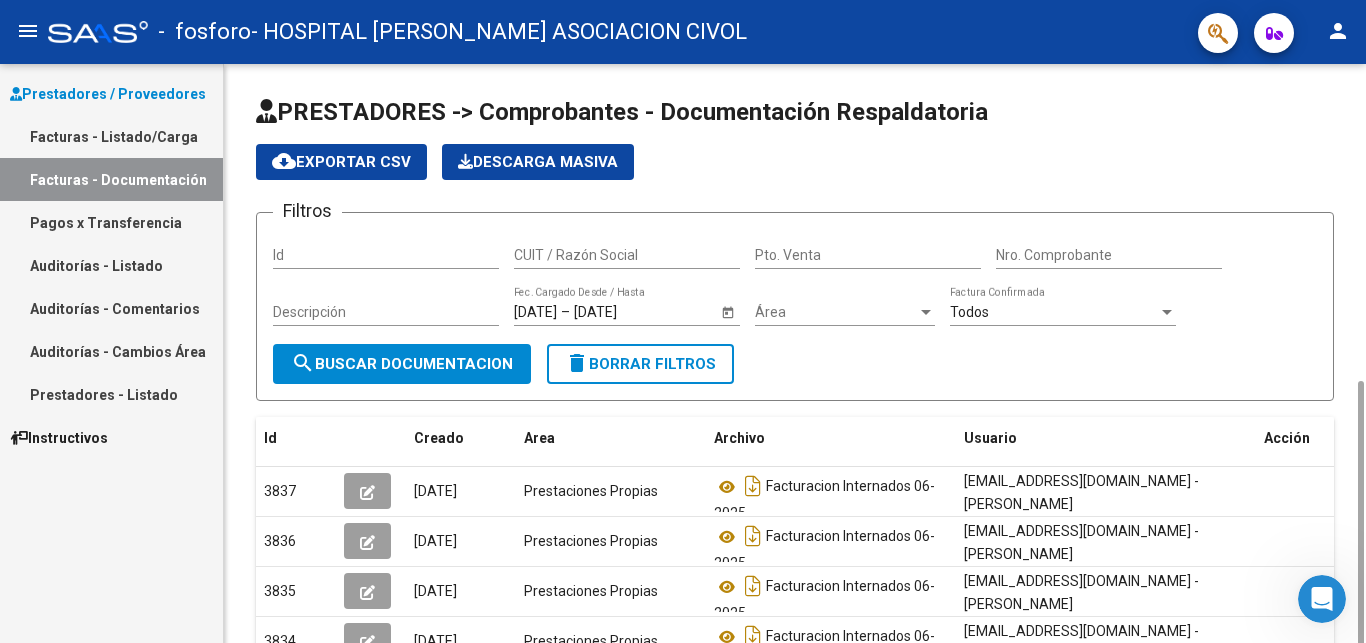 scroll, scrollTop: 204, scrollLeft: 0, axis: vertical 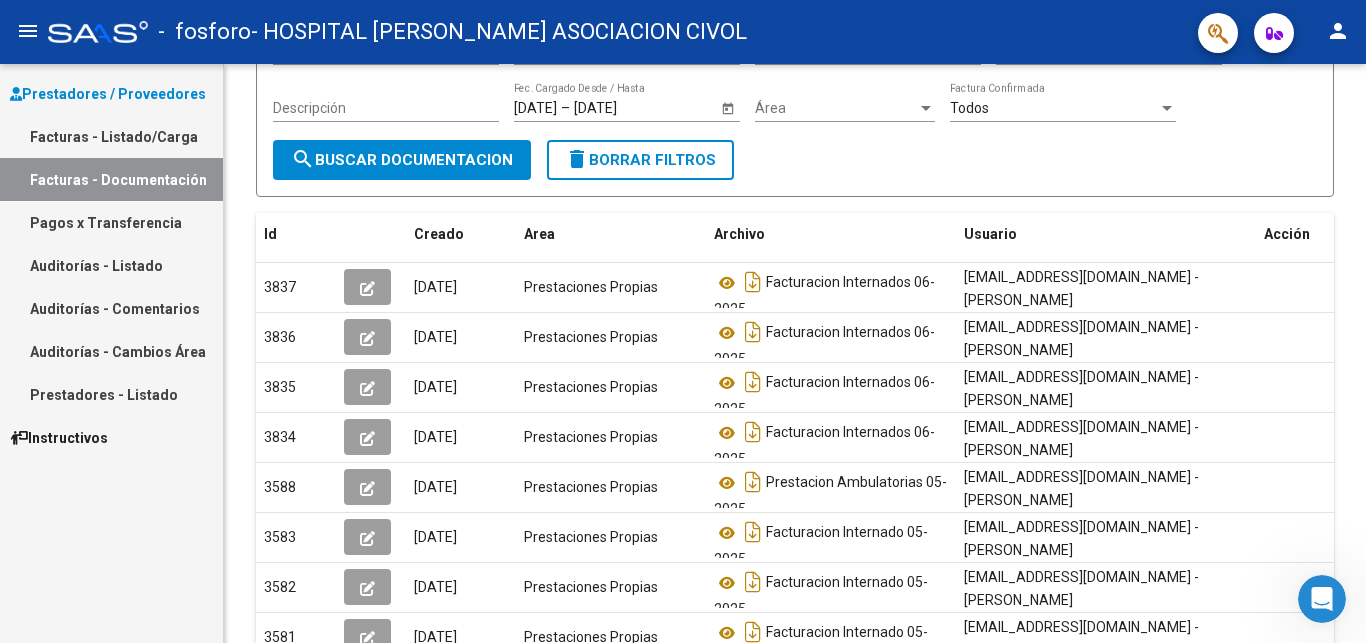 click on "Facturas - Listado/Carga" at bounding box center (111, 136) 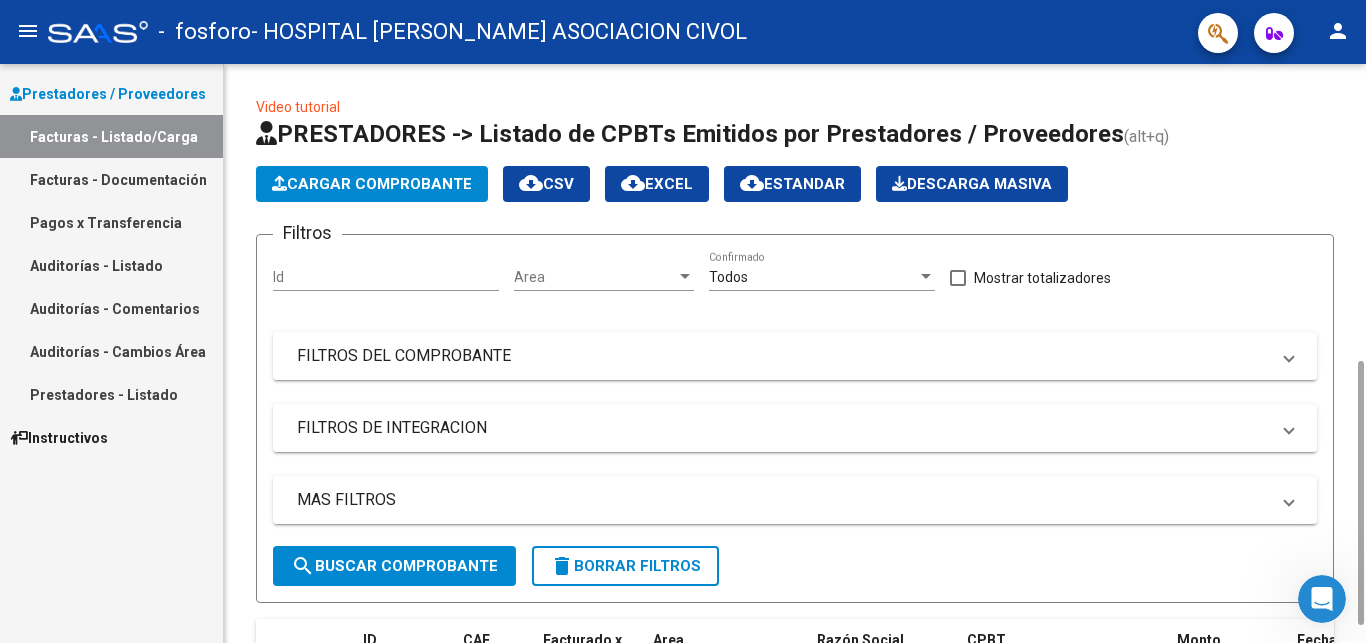scroll, scrollTop: 408, scrollLeft: 0, axis: vertical 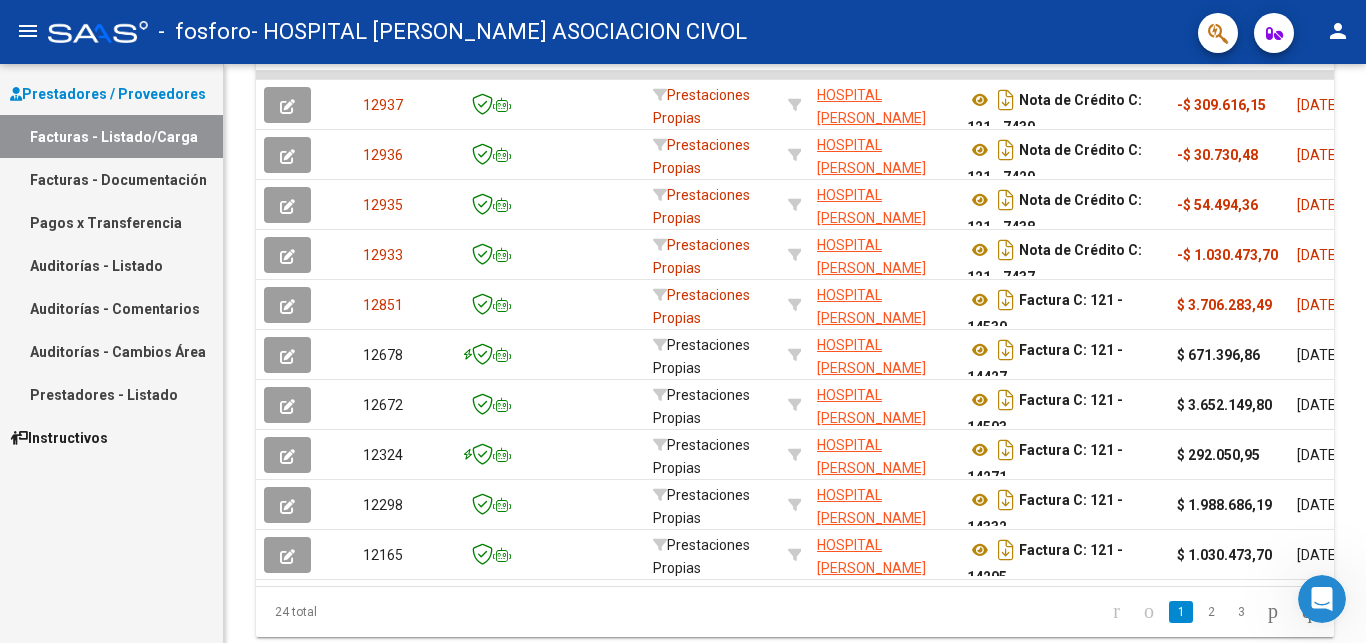 click on "Facturas - Listado/Carga" at bounding box center (111, 136) 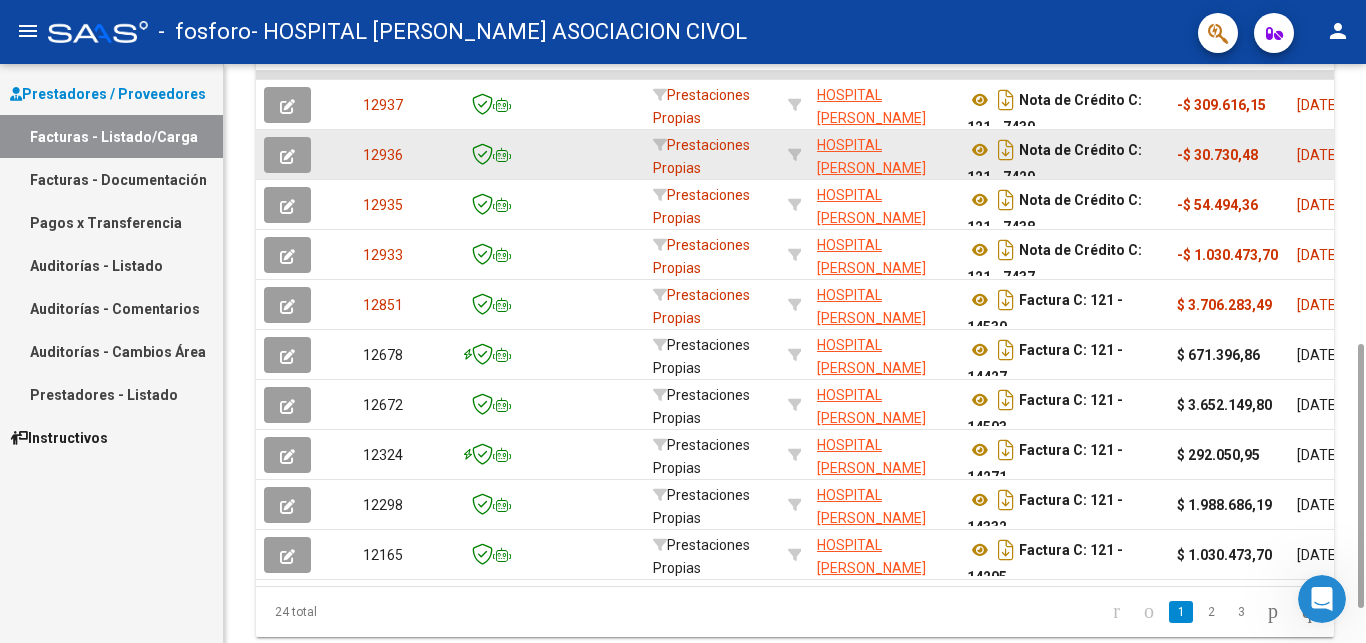scroll, scrollTop: 0, scrollLeft: 0, axis: both 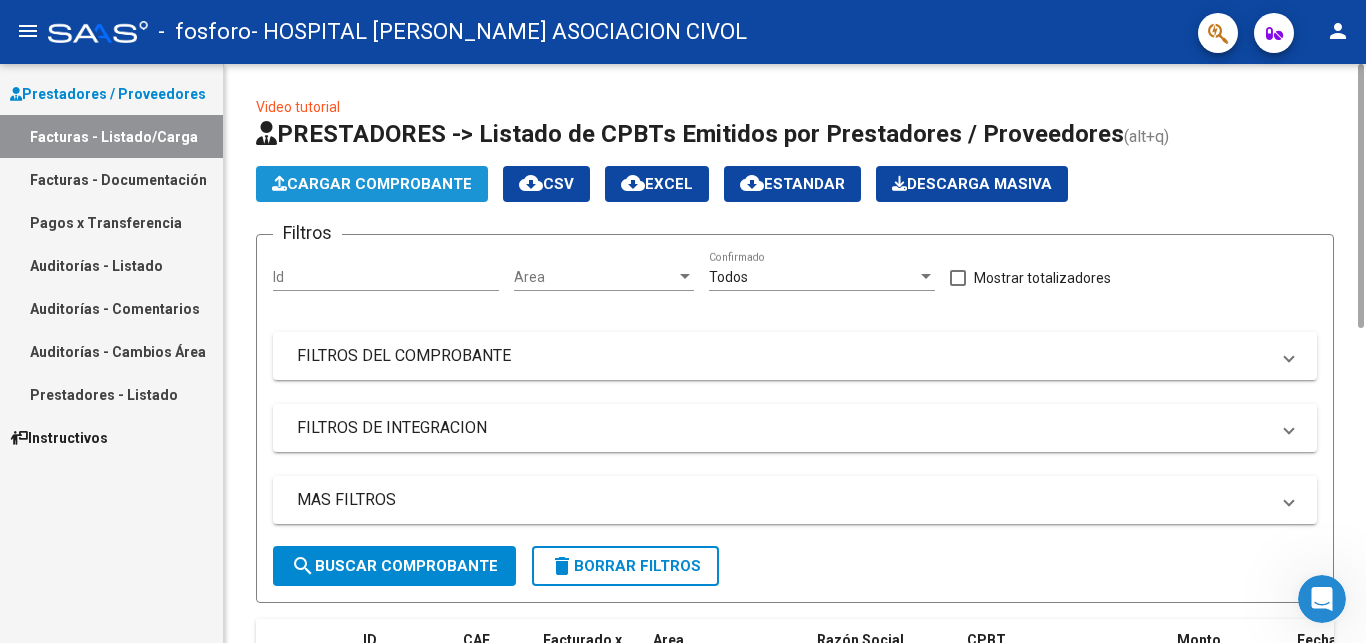 click on "Cargar Comprobante" 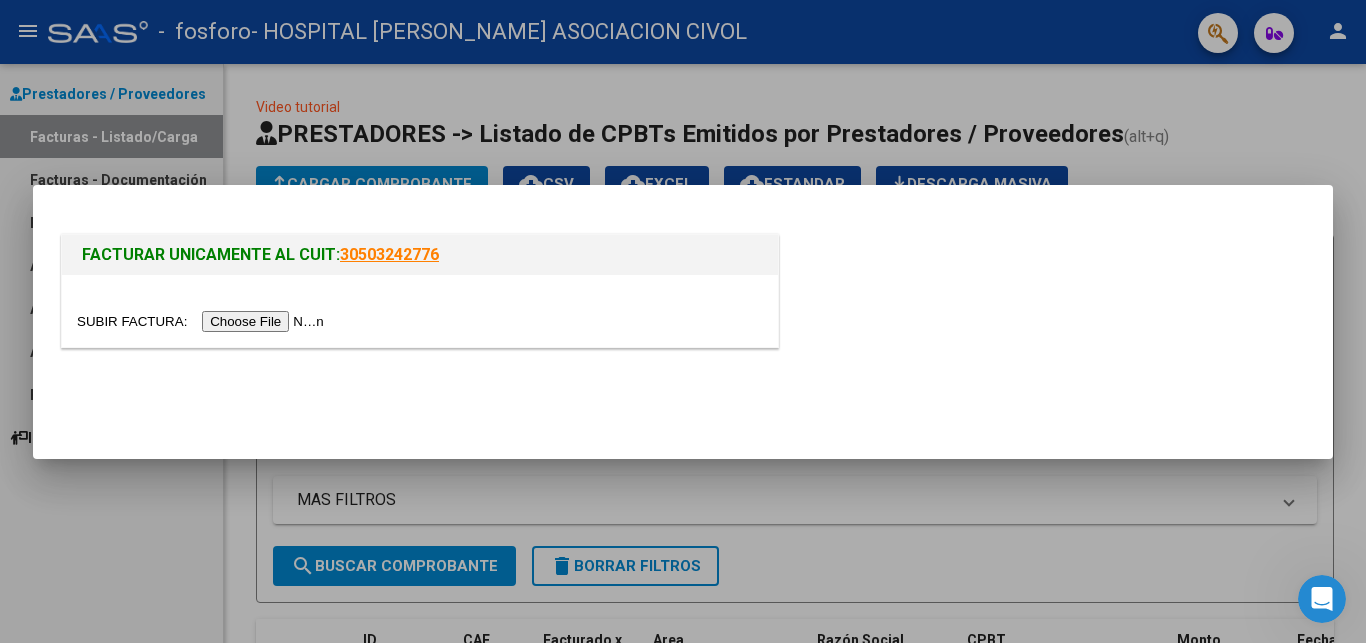 click at bounding box center [203, 321] 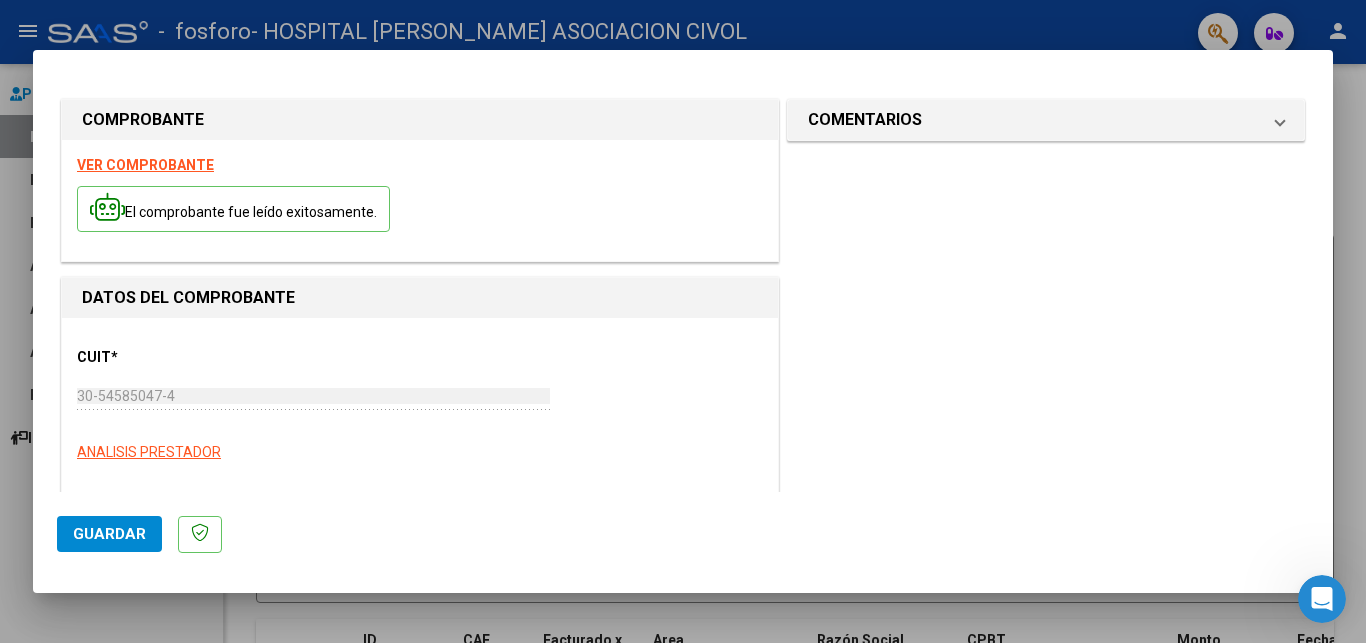 click on "Guardar" 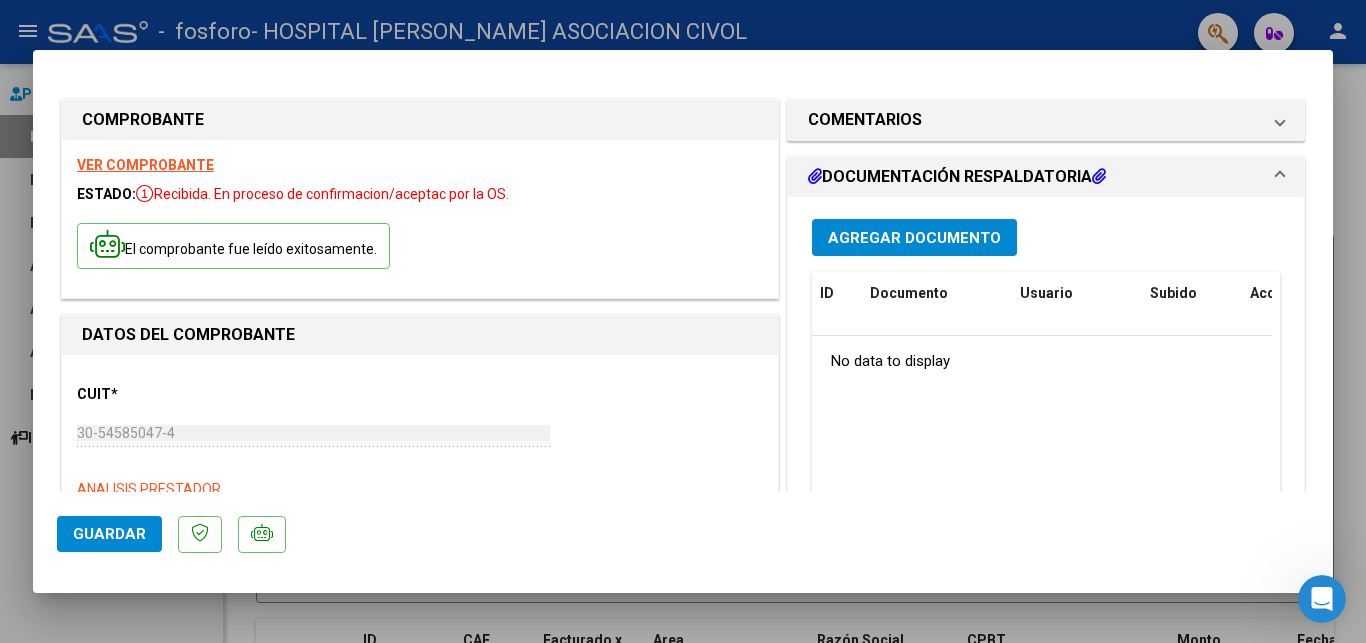 click at bounding box center (683, 321) 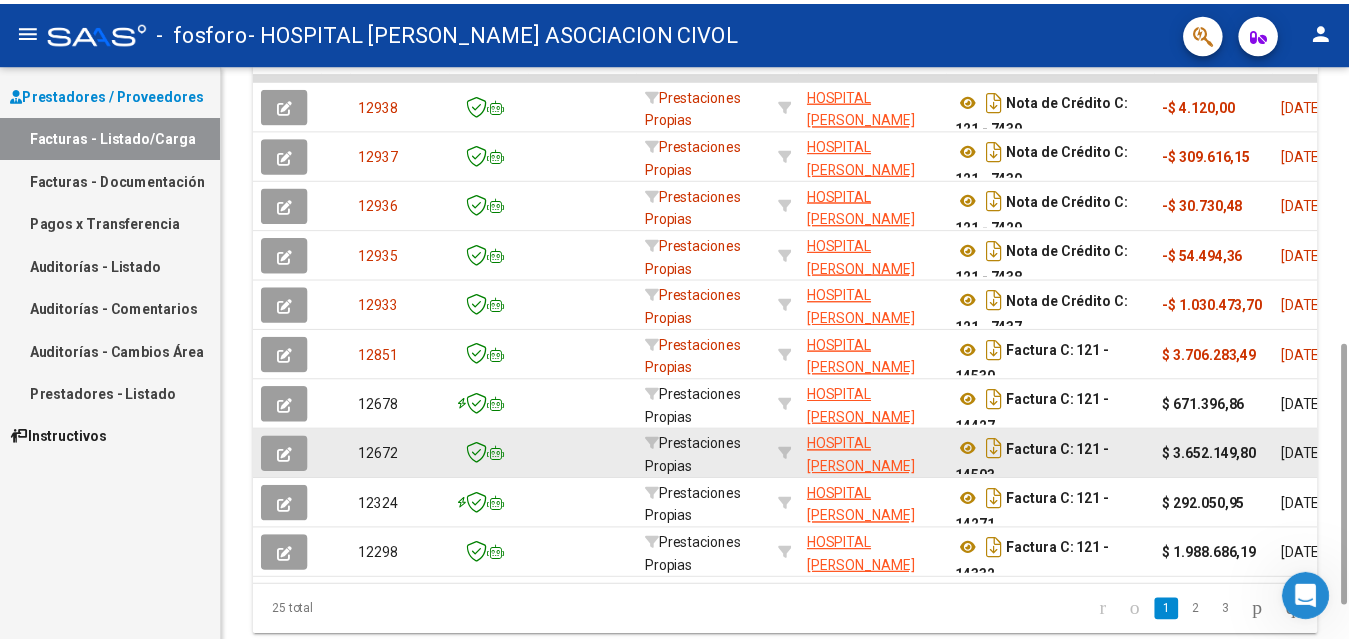 scroll, scrollTop: 408, scrollLeft: 0, axis: vertical 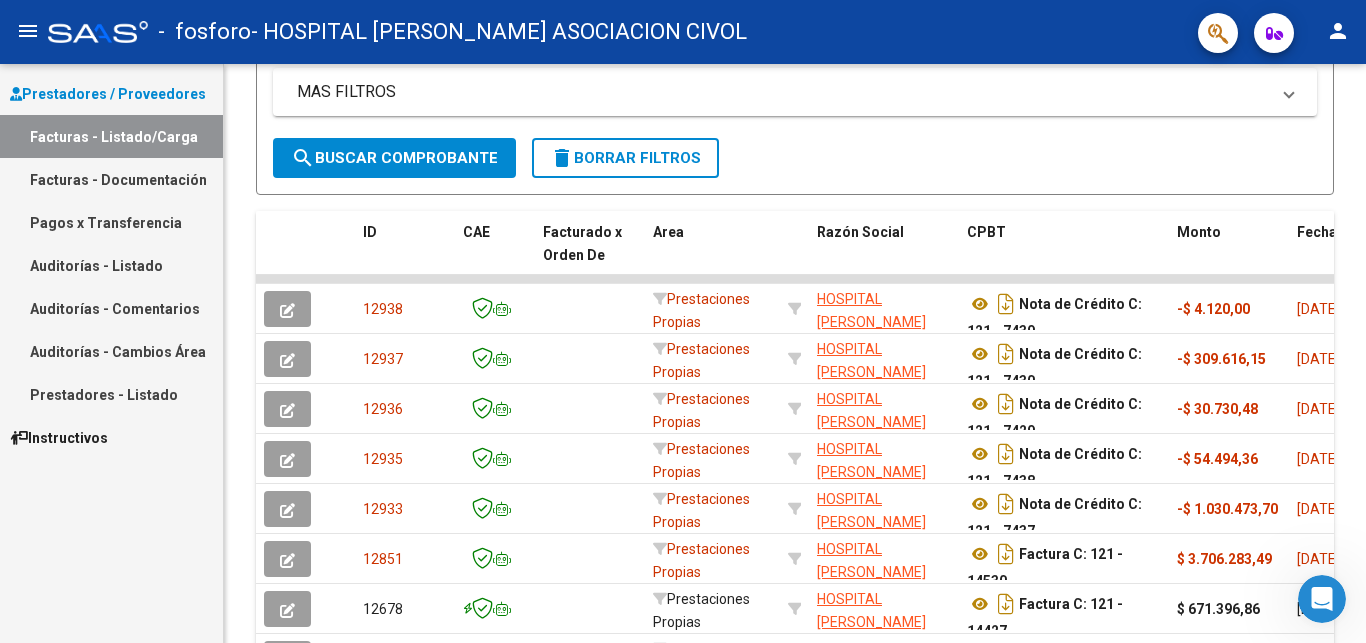 click on "person" 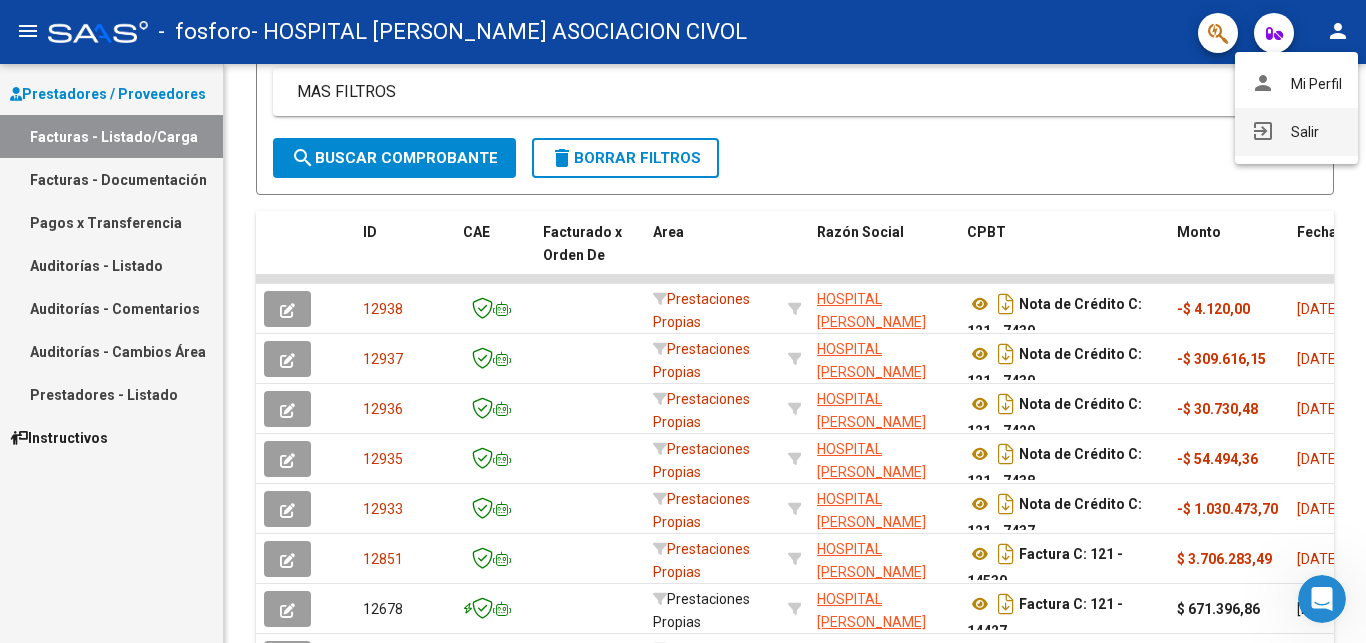 click on "exit_to_app  Salir" at bounding box center [1296, 132] 